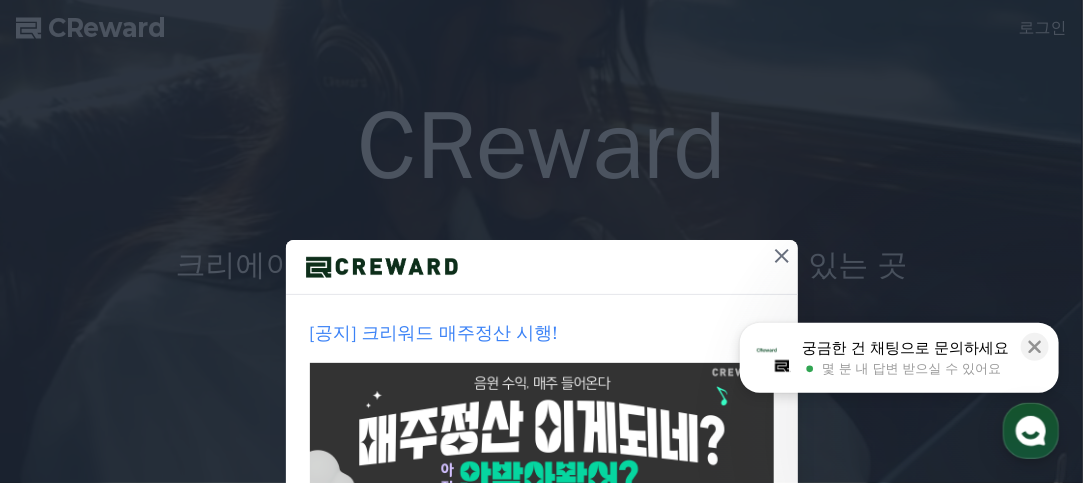 scroll, scrollTop: 0, scrollLeft: 0, axis: both 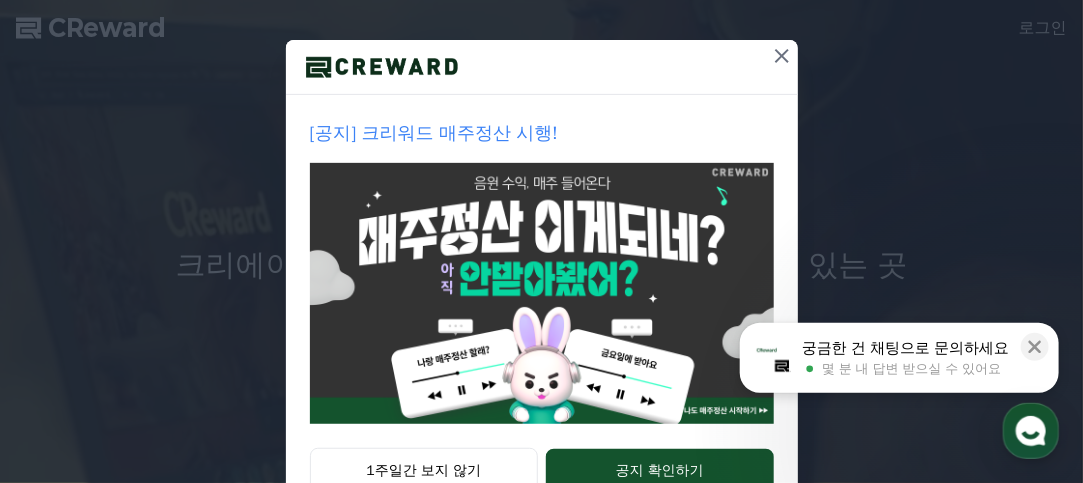click at bounding box center (782, 56) 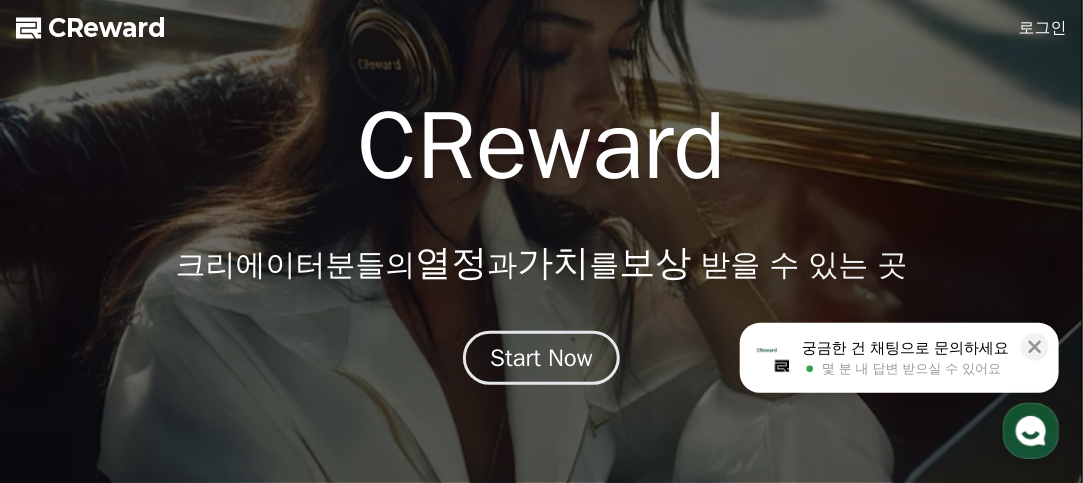 click on "로그인" at bounding box center (1043, 28) 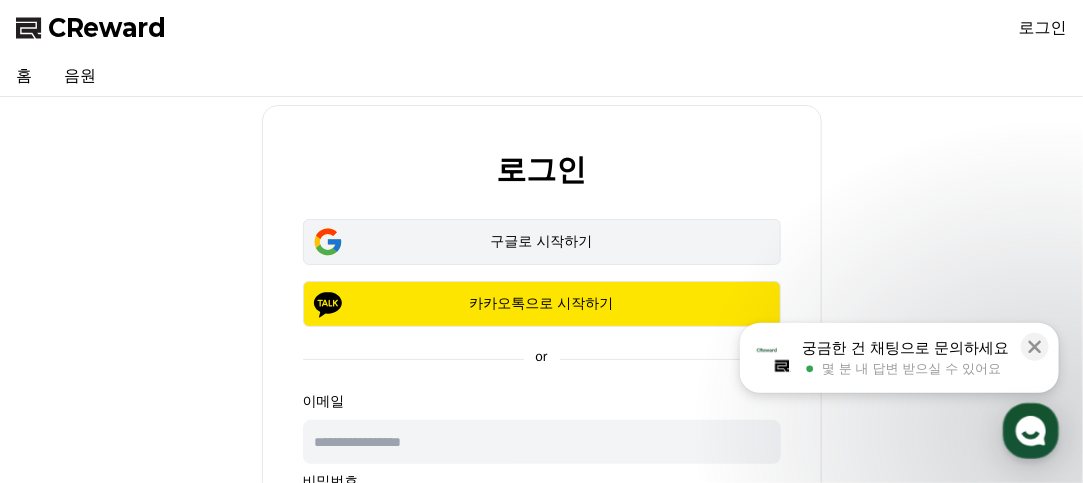 click on "구글로 시작하기" at bounding box center [542, 242] 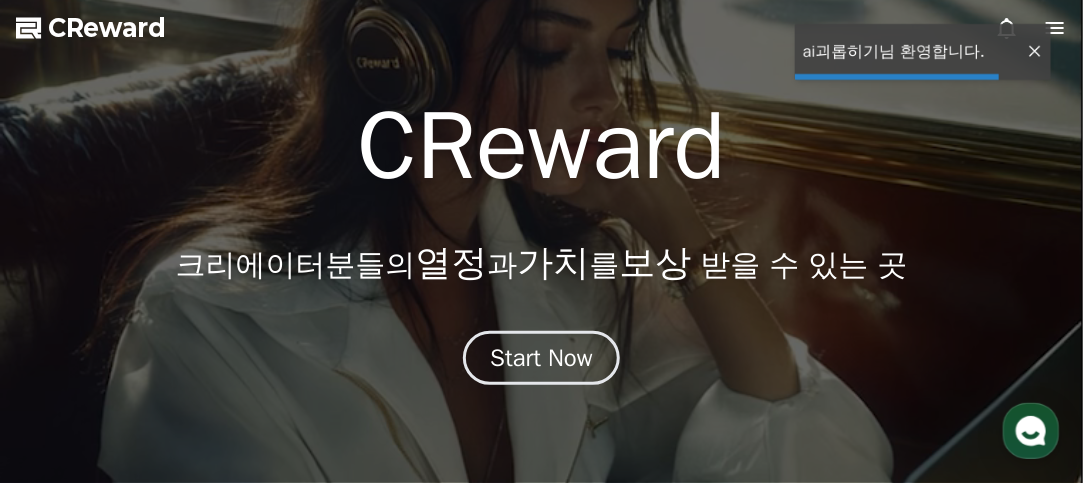 scroll, scrollTop: 0, scrollLeft: 0, axis: both 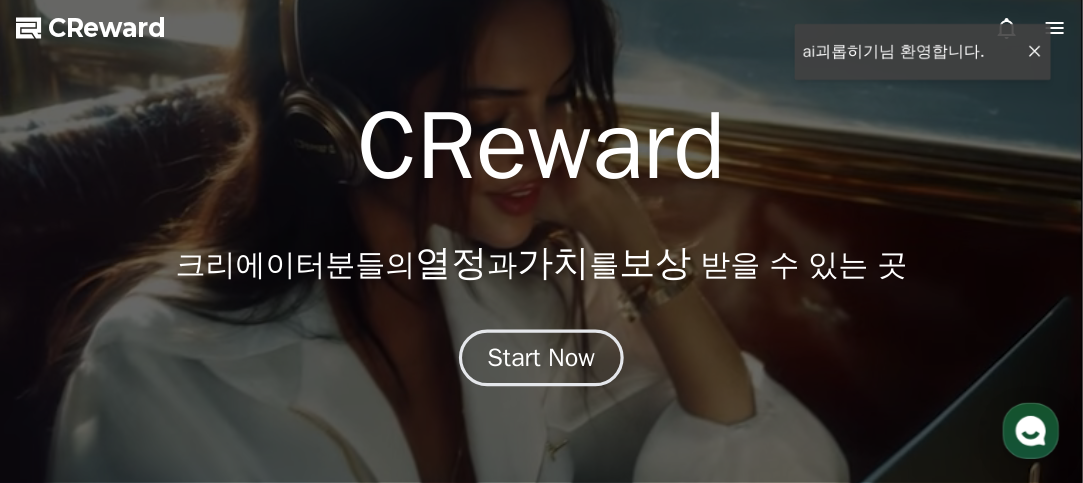 click on "Start Now" at bounding box center [542, 358] 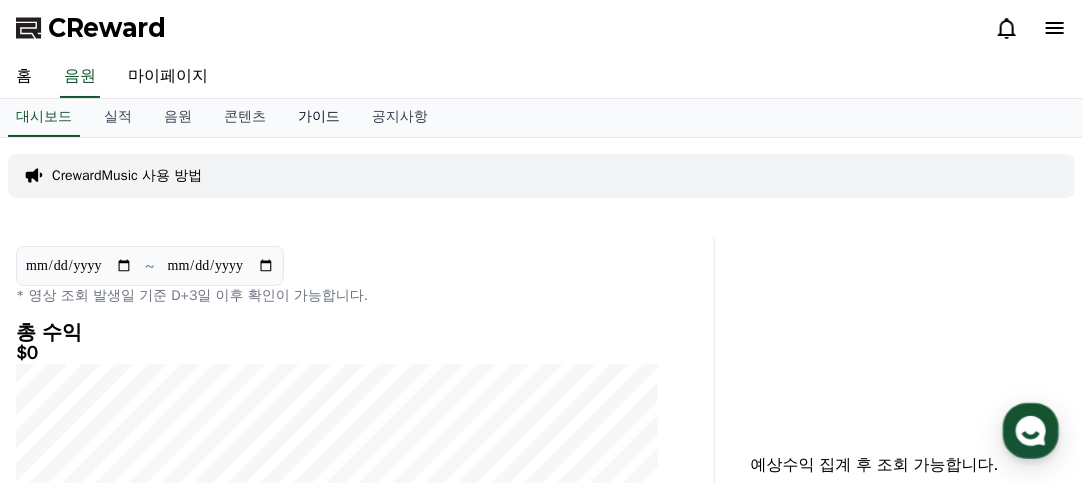 click on "가이드" at bounding box center [319, 118] 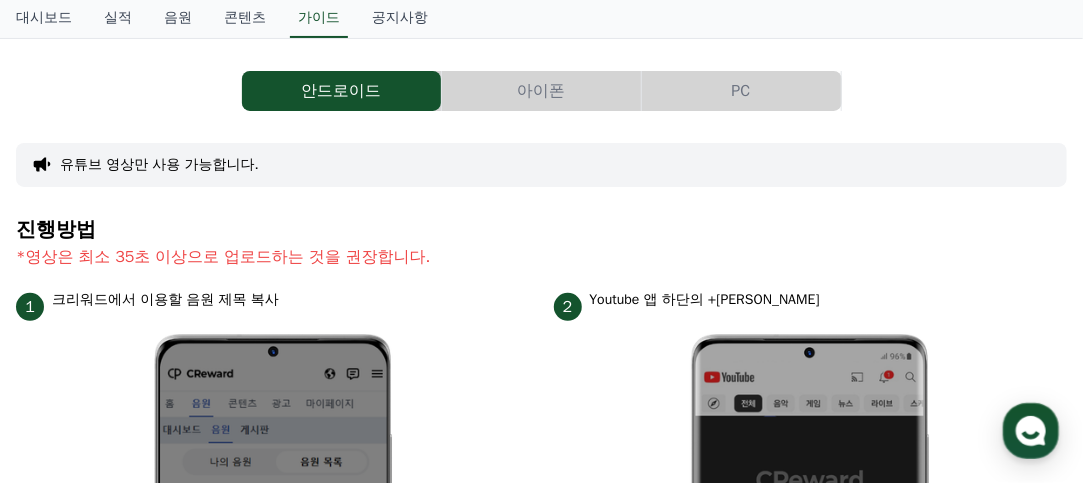scroll, scrollTop: 100, scrollLeft: 0, axis: vertical 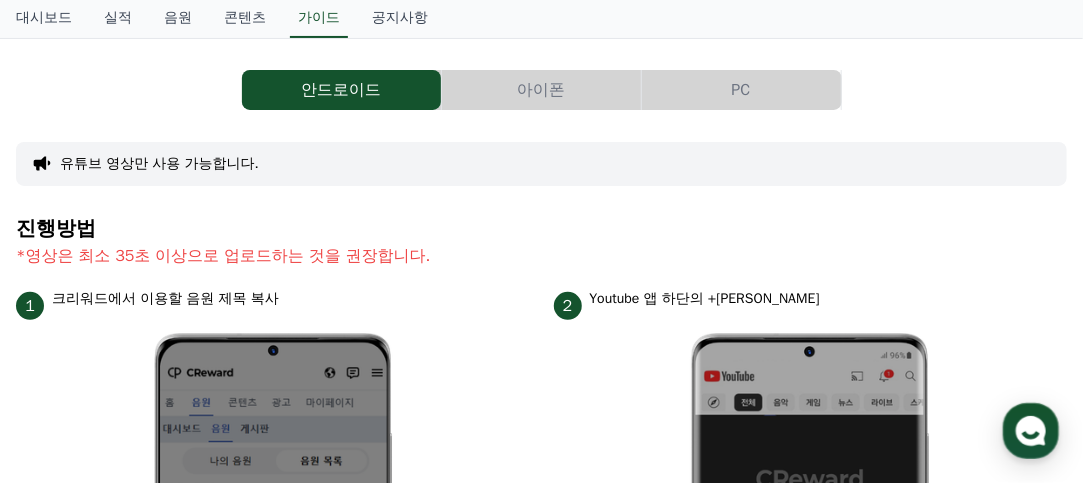 click on "PC" at bounding box center [741, 90] 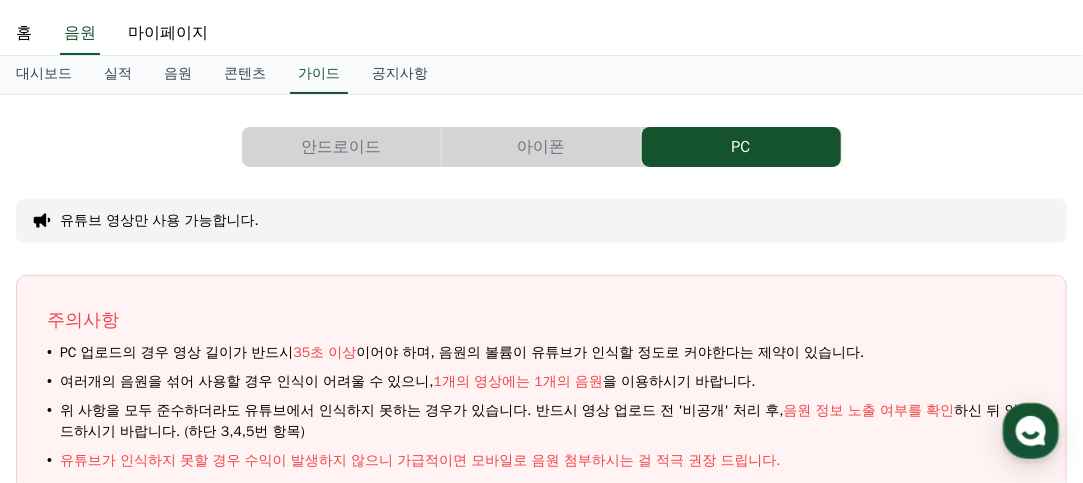 scroll, scrollTop: 200, scrollLeft: 0, axis: vertical 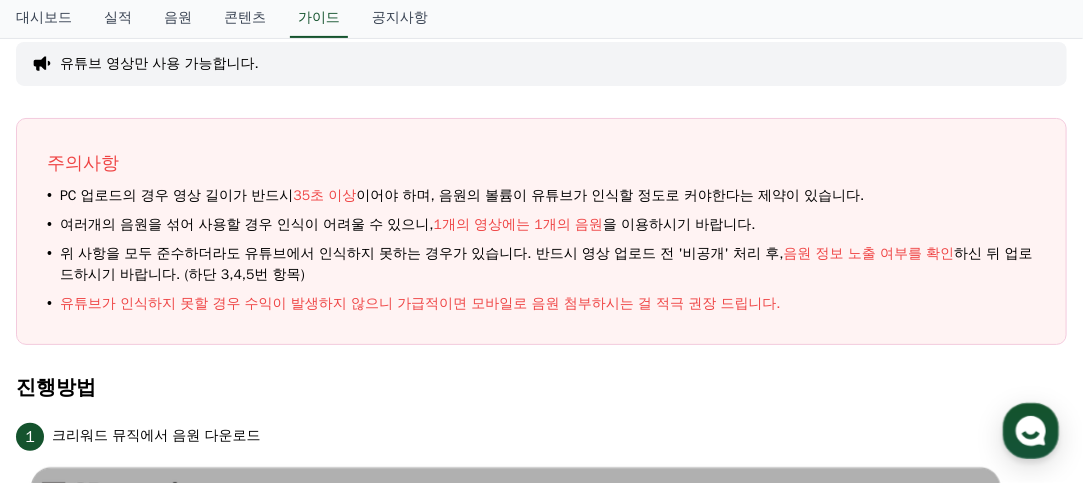 drag, startPoint x: 133, startPoint y: 194, endPoint x: 829, endPoint y: 214, distance: 696.2873 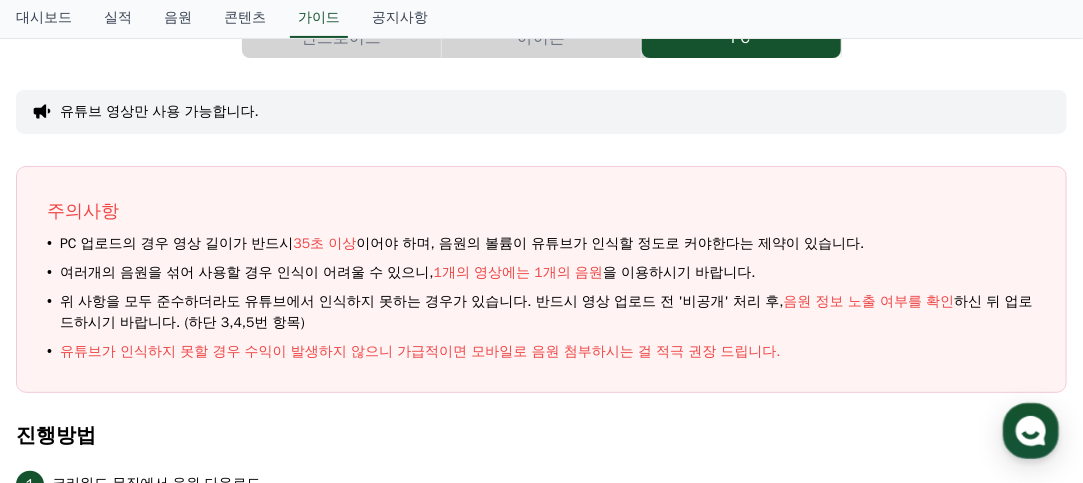 scroll, scrollTop: 0, scrollLeft: 0, axis: both 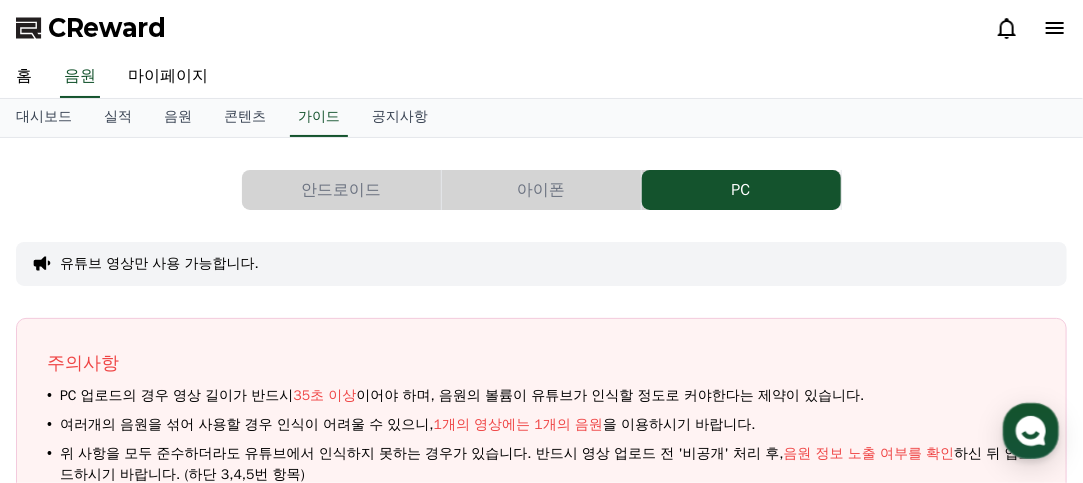 click on "안드로이드" at bounding box center [341, 190] 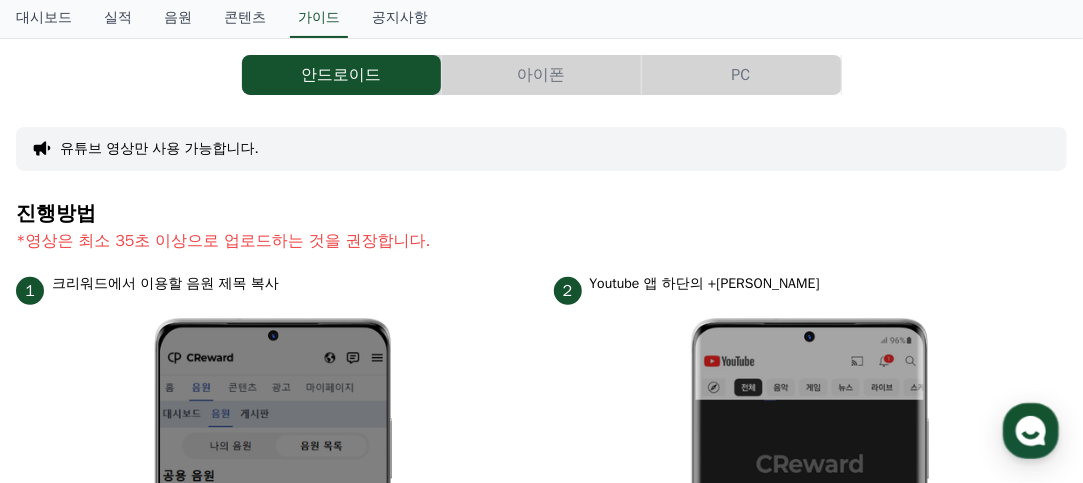 scroll, scrollTop: 0, scrollLeft: 0, axis: both 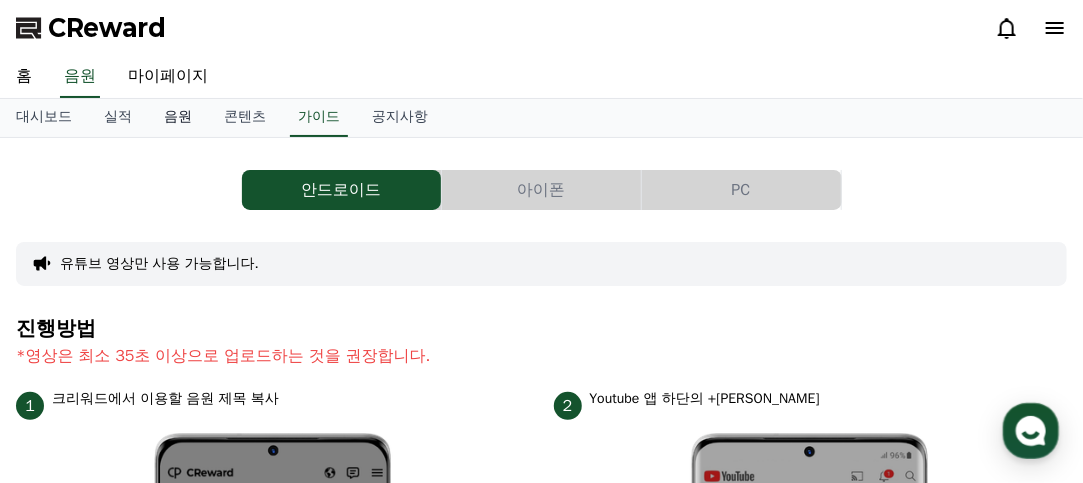 click on "음원" at bounding box center (178, 118) 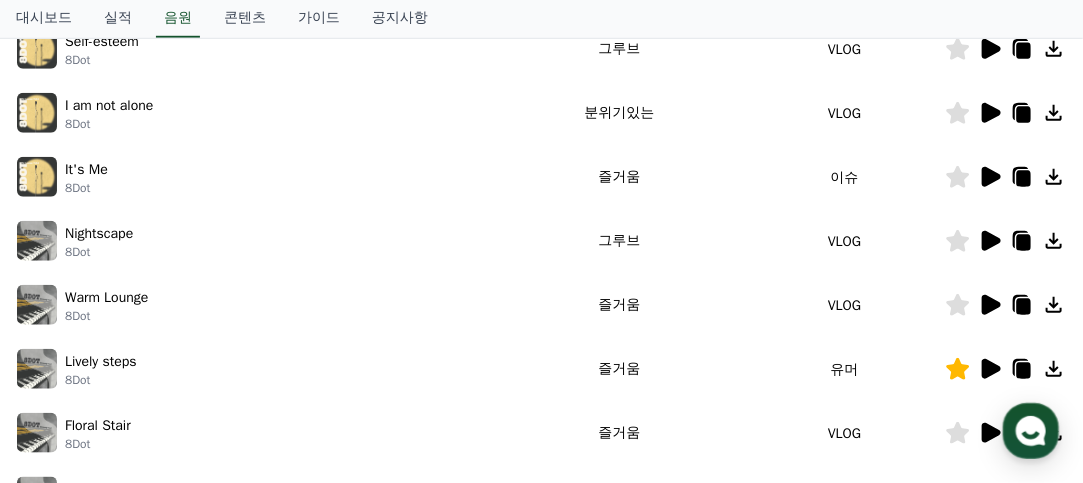 scroll, scrollTop: 600, scrollLeft: 0, axis: vertical 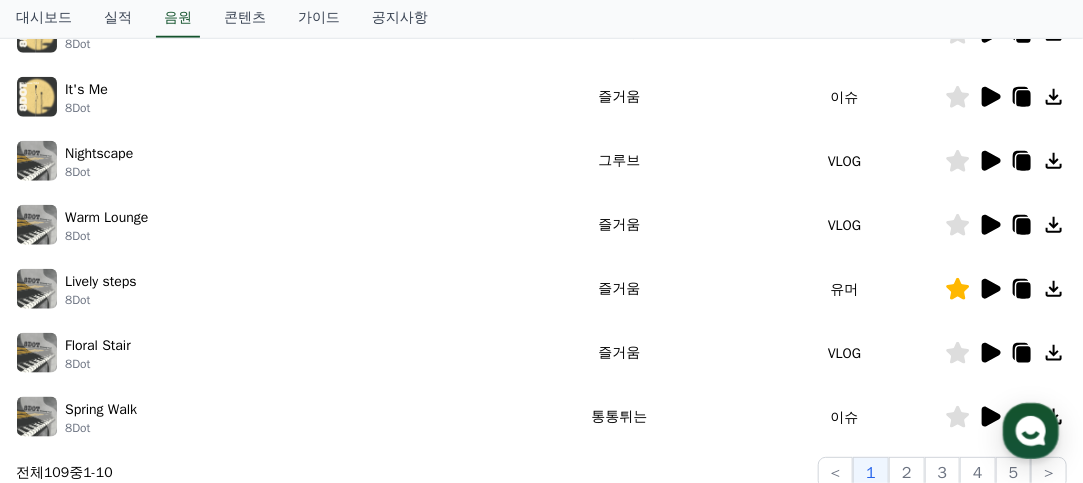 click 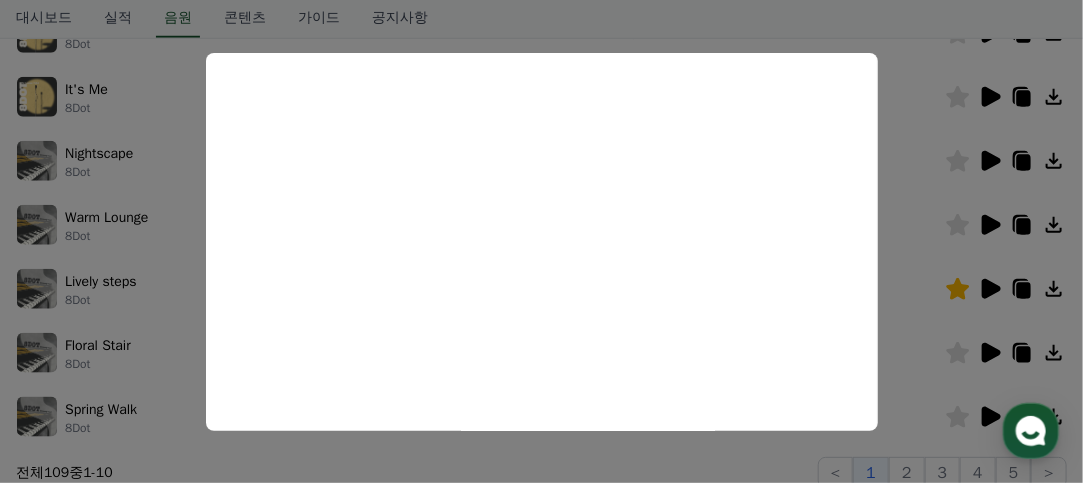 click at bounding box center (541, 241) 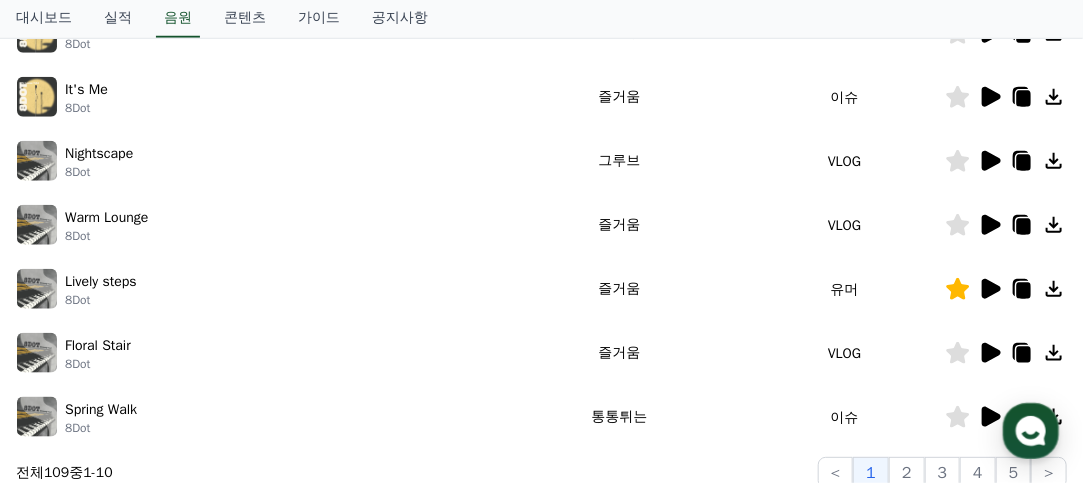 click 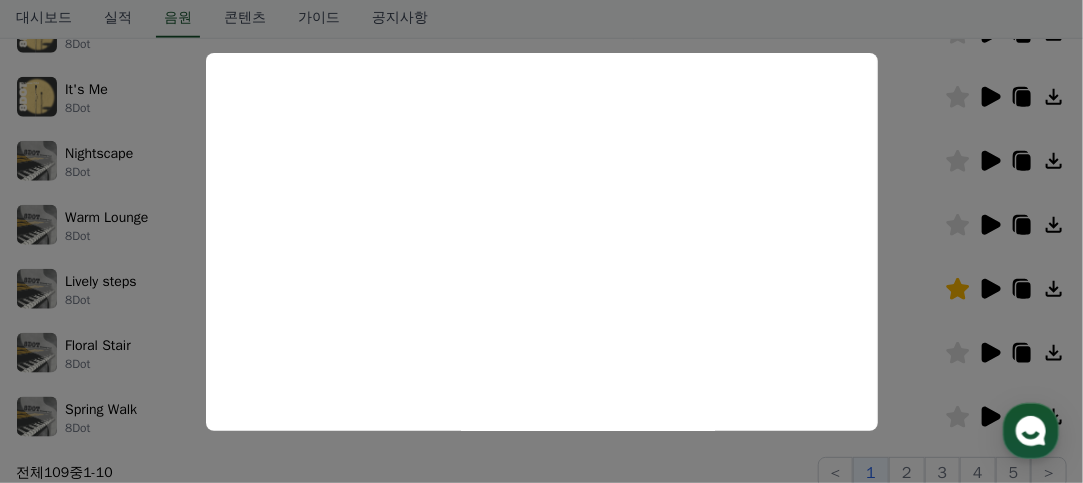 click at bounding box center (541, 241) 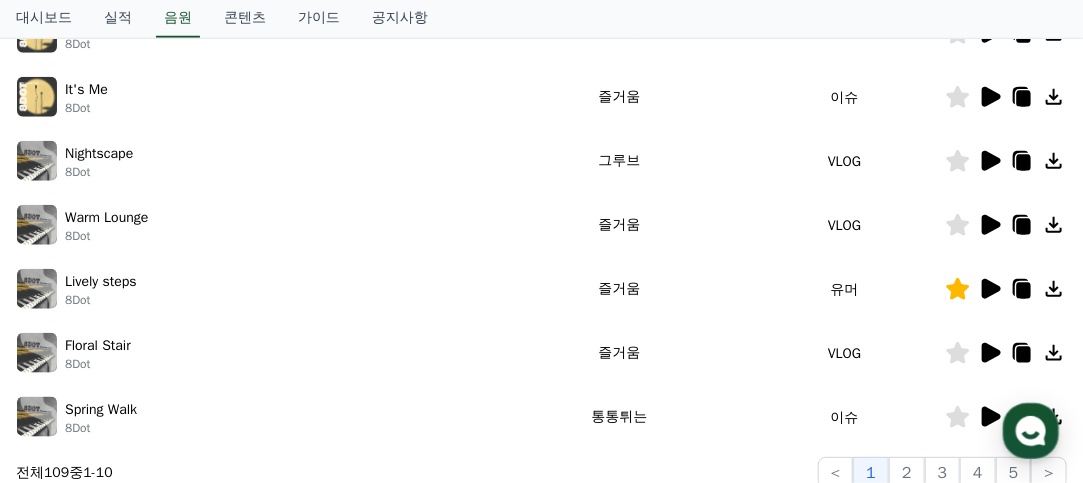 click 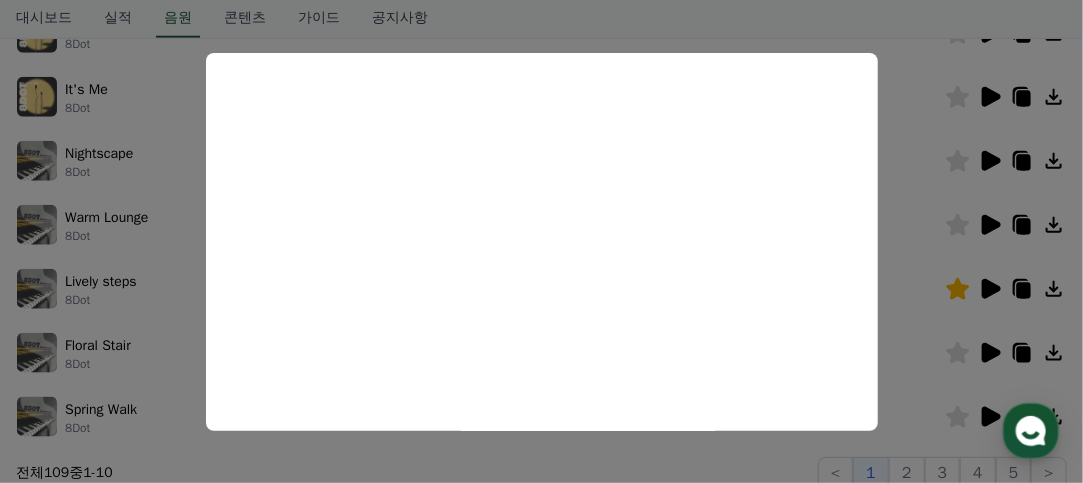 click at bounding box center (541, 241) 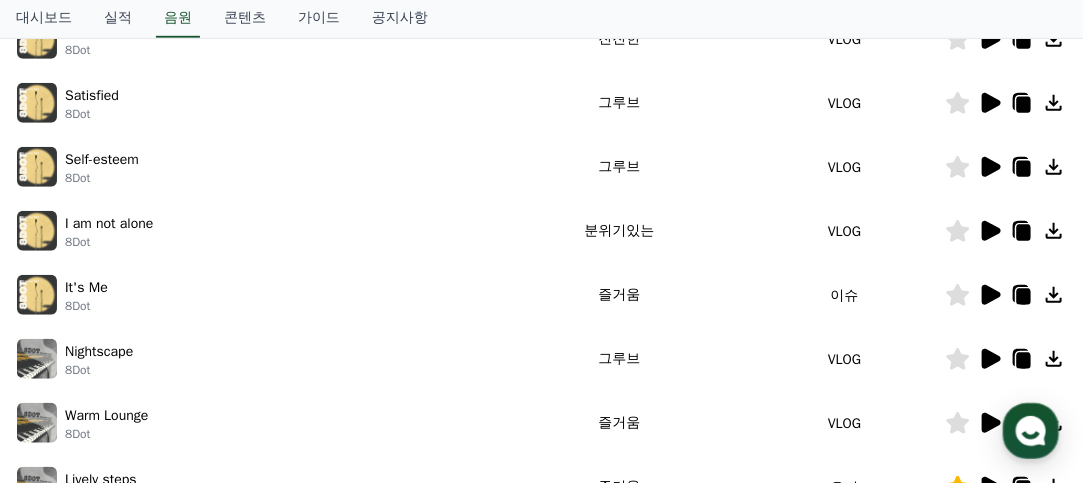 scroll, scrollTop: 400, scrollLeft: 0, axis: vertical 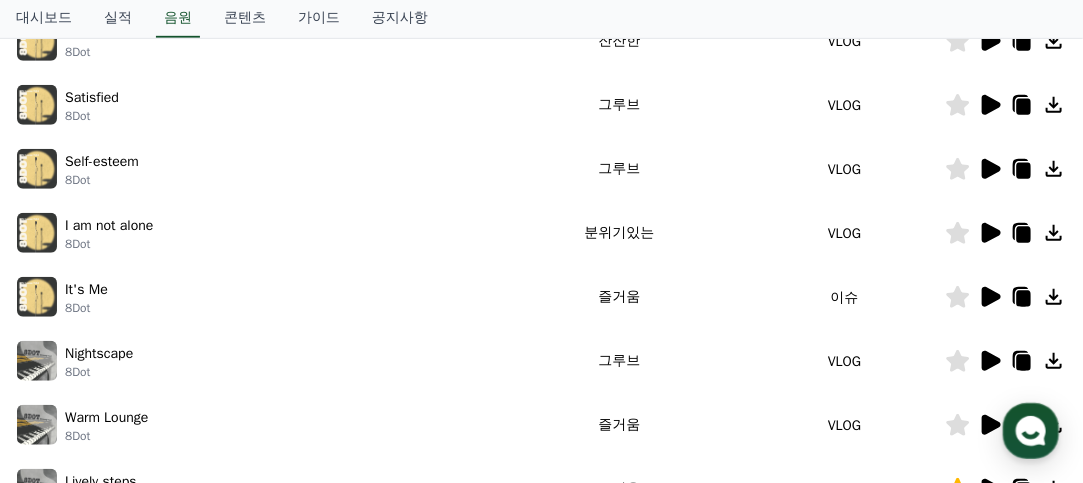 click 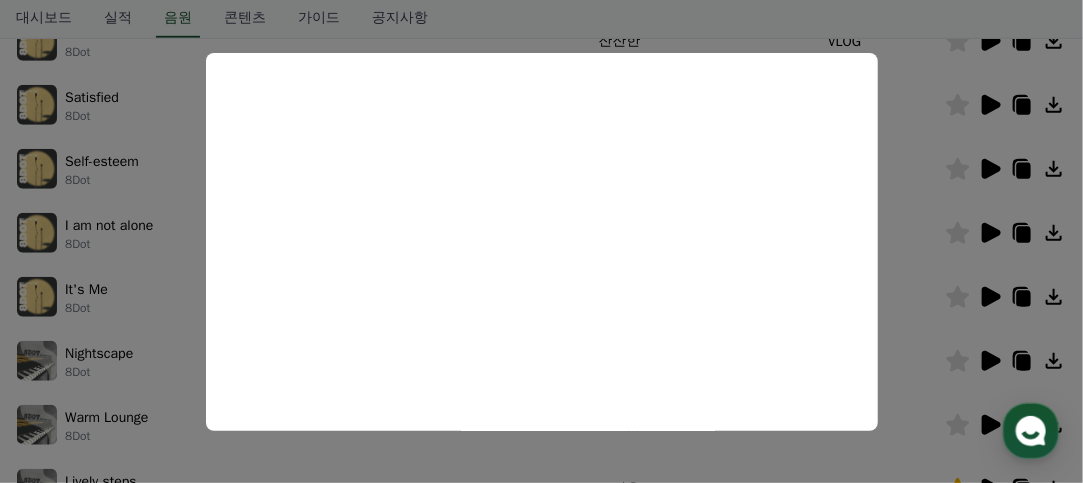 click at bounding box center [541, 241] 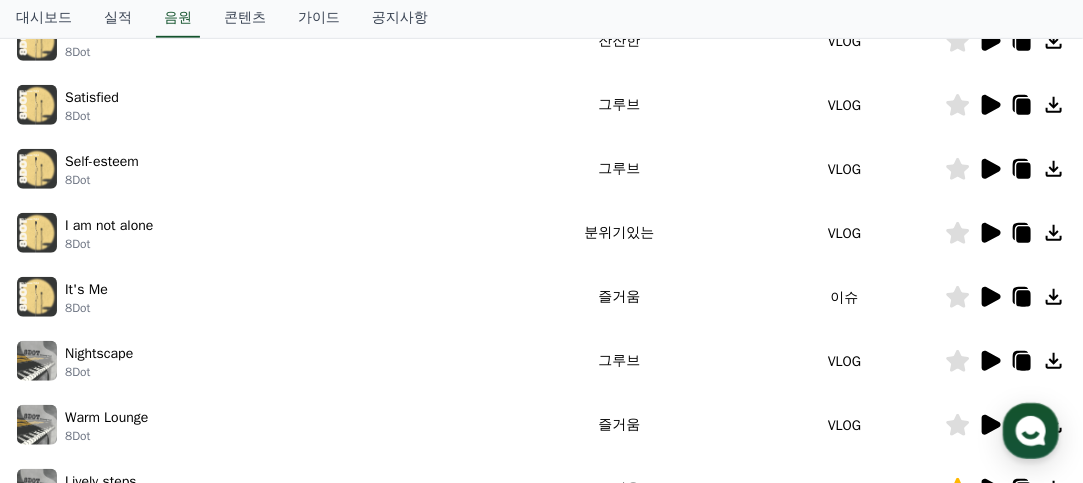 click 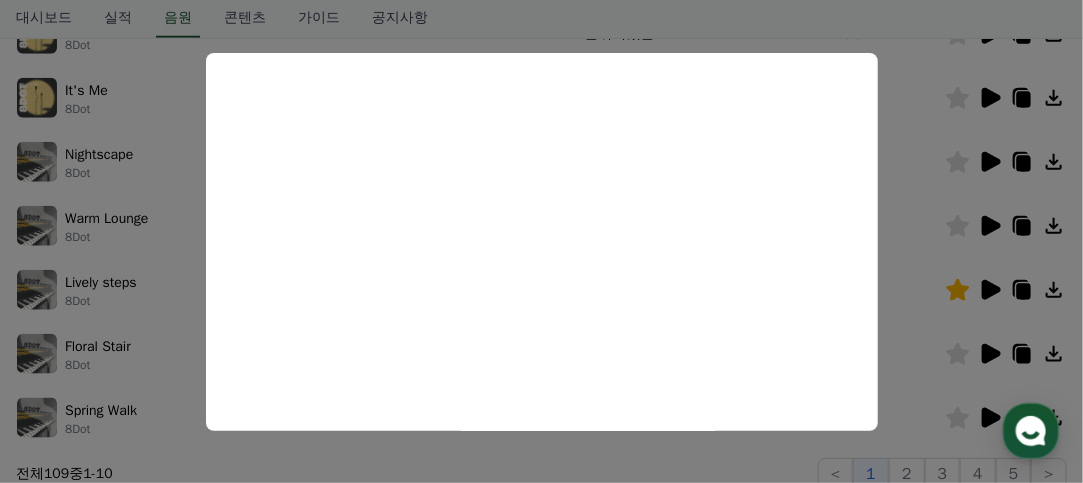 scroll, scrollTop: 600, scrollLeft: 0, axis: vertical 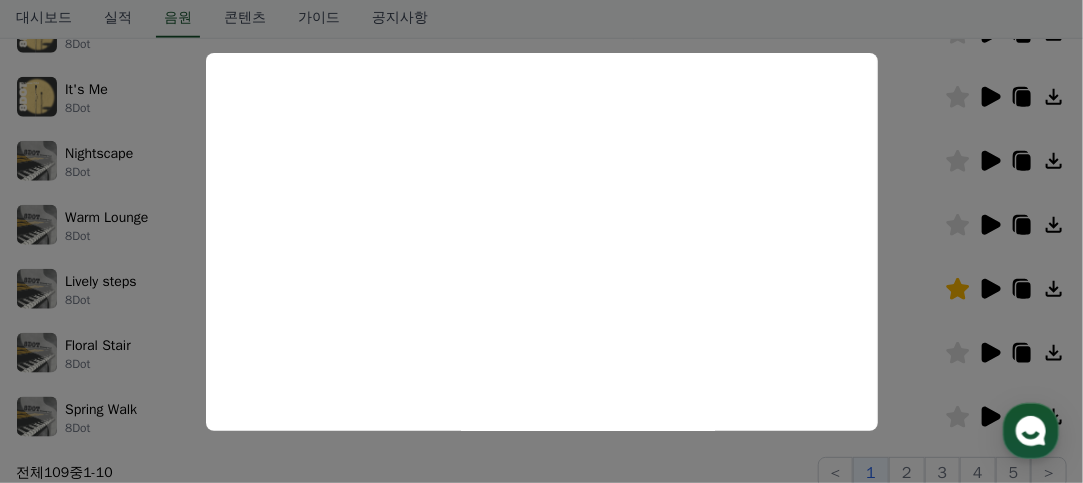 click at bounding box center (541, 241) 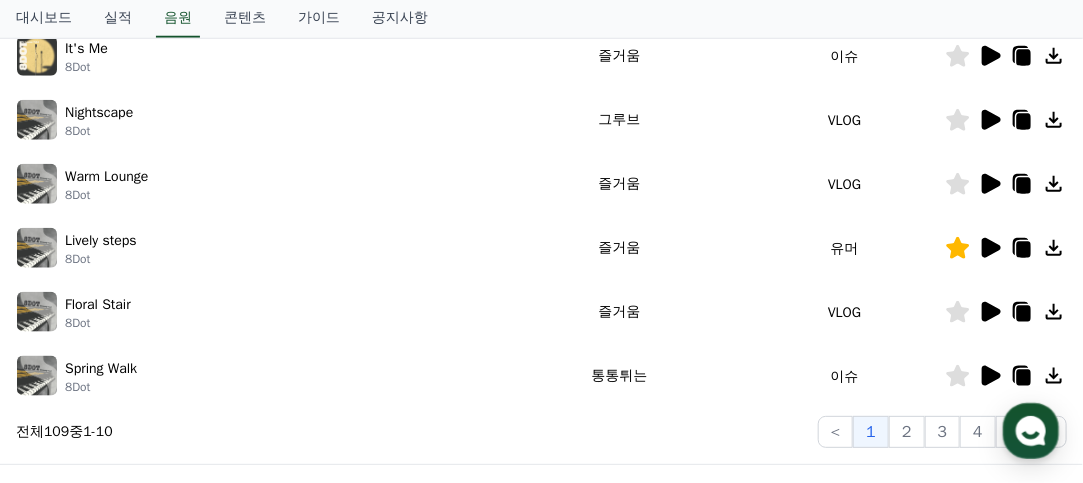 scroll, scrollTop: 700, scrollLeft: 0, axis: vertical 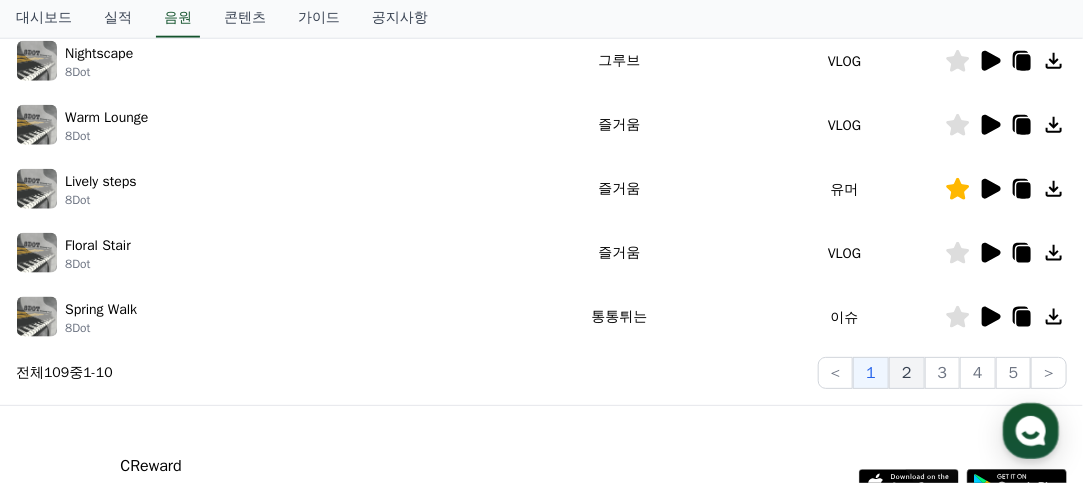 click on "2" 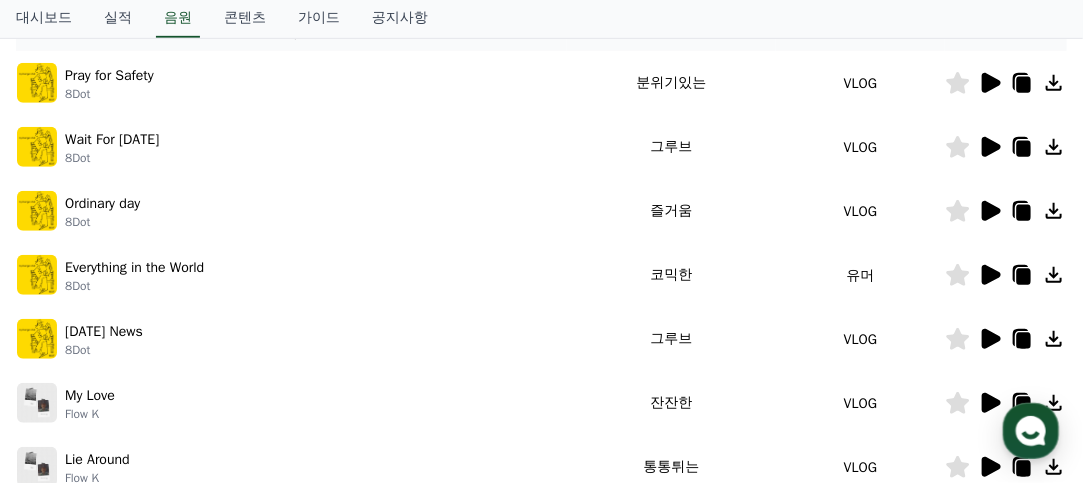 scroll, scrollTop: 300, scrollLeft: 0, axis: vertical 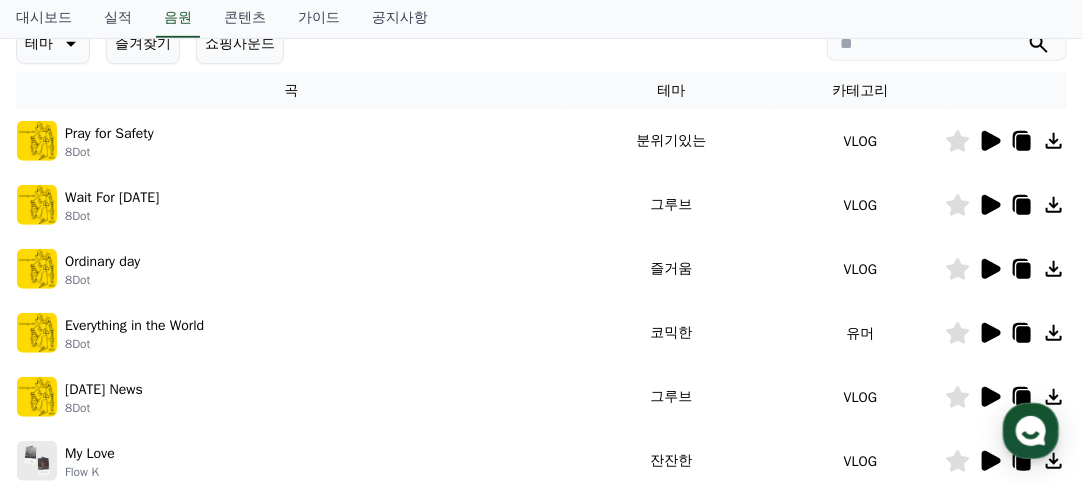 click 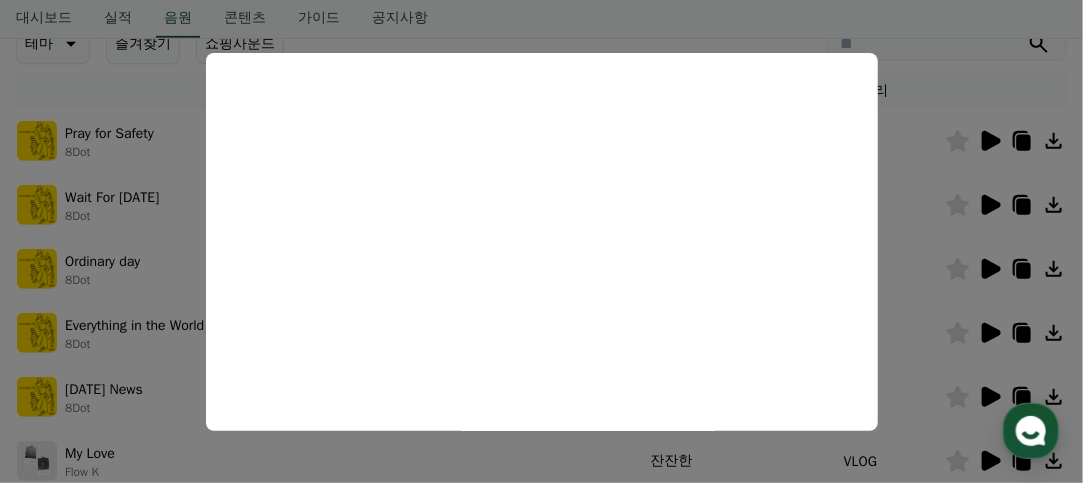 click at bounding box center [541, 241] 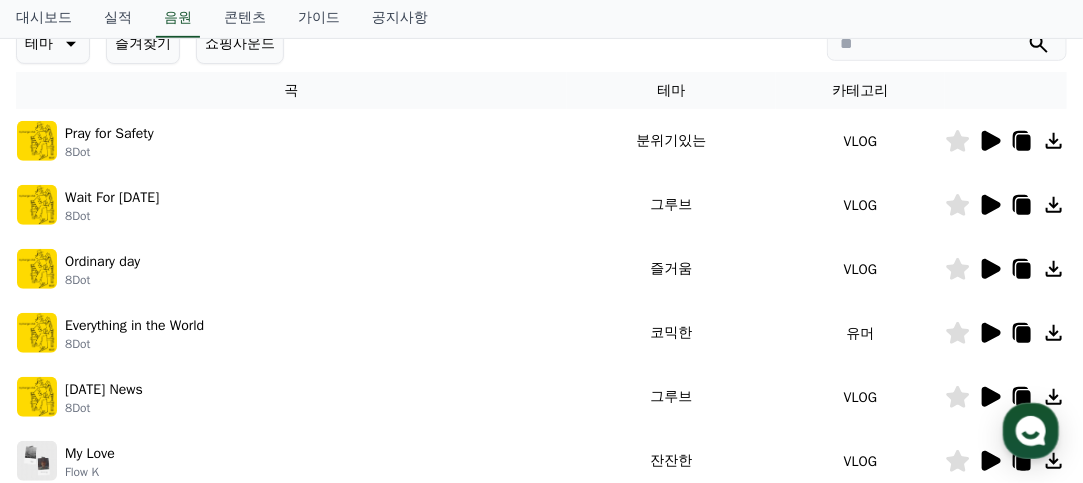 click 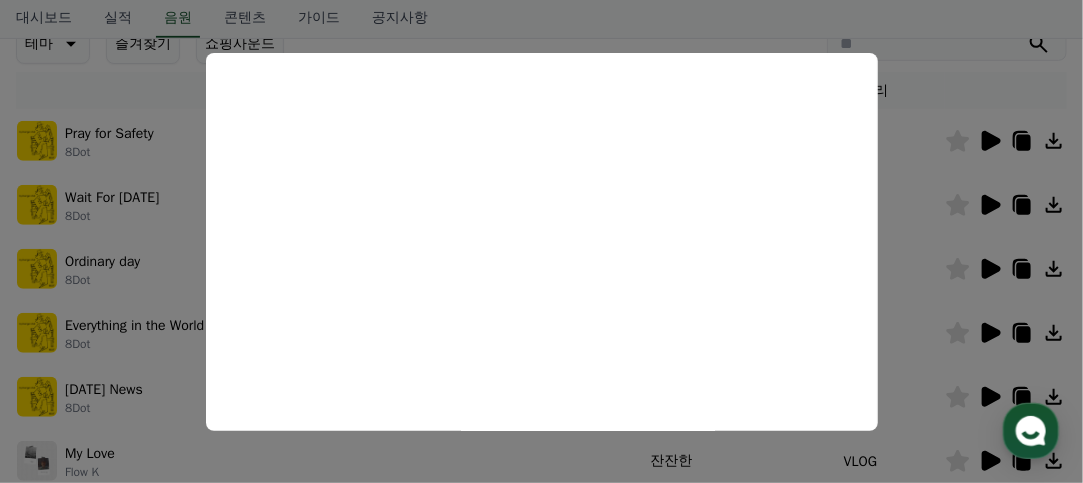 click at bounding box center (541, 241) 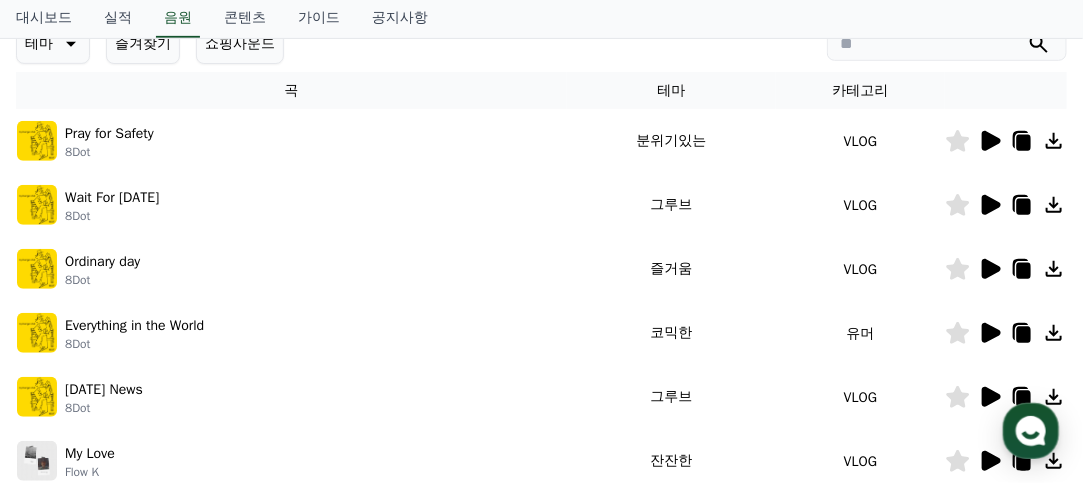 click 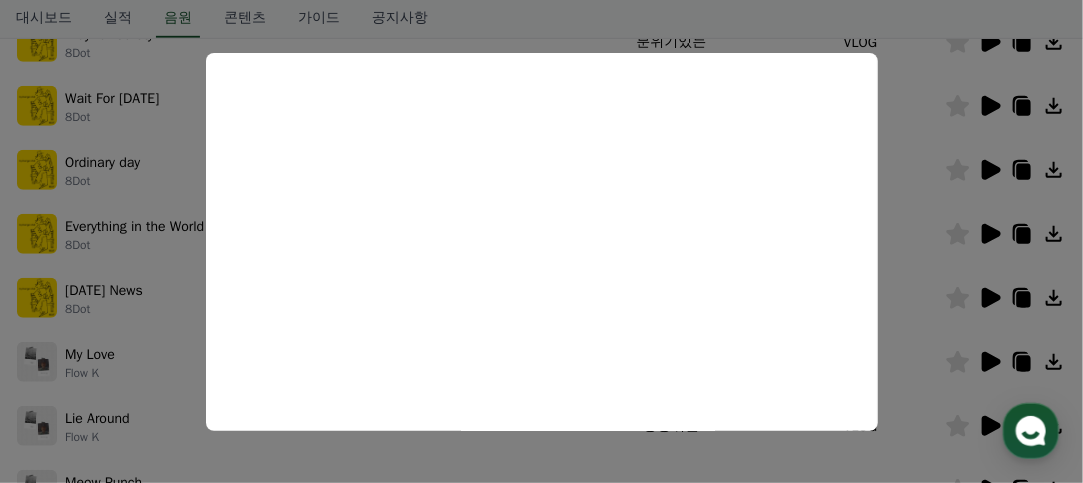 scroll, scrollTop: 400, scrollLeft: 0, axis: vertical 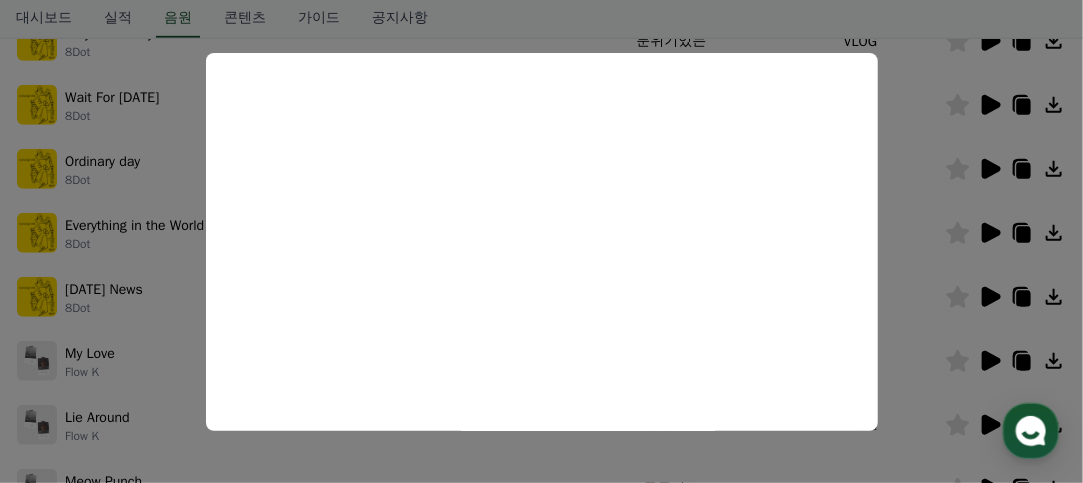 click at bounding box center (541, 241) 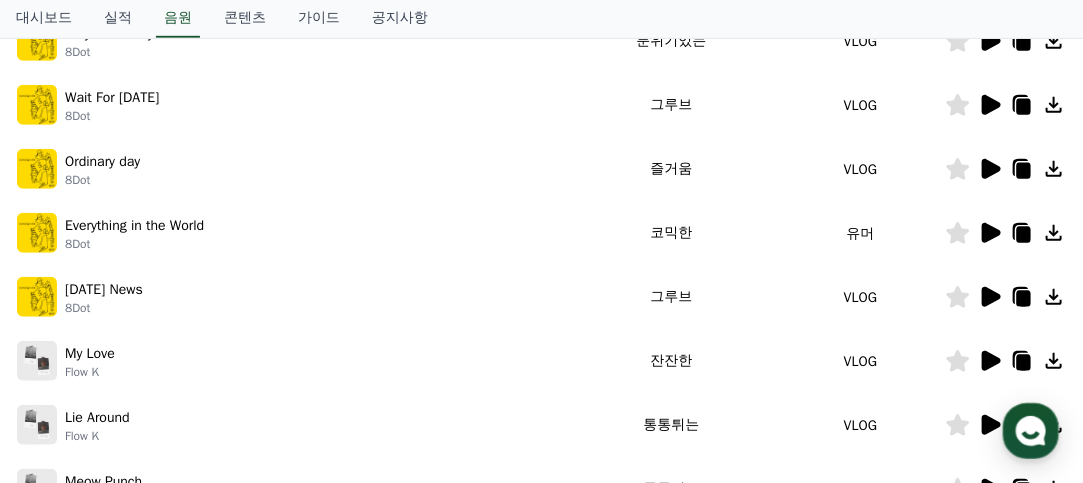 click 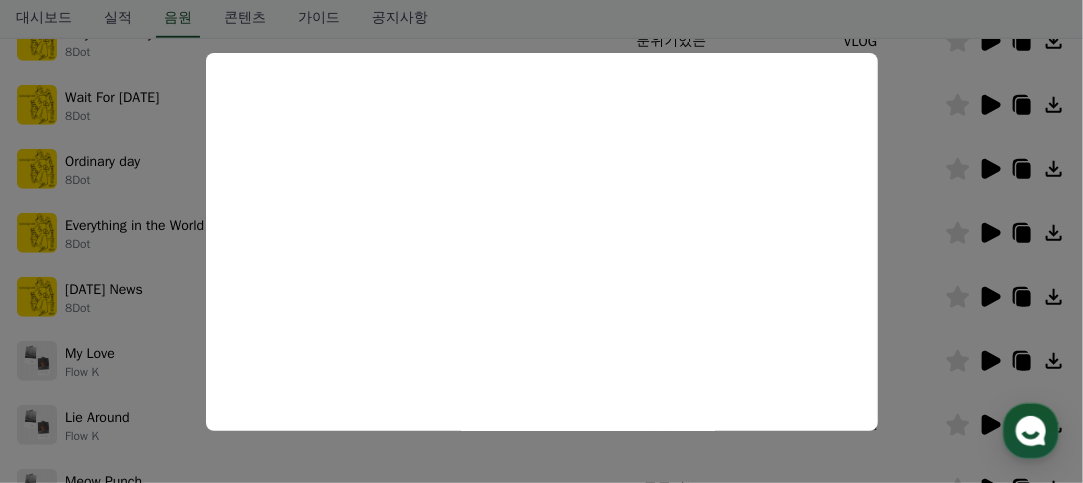 click at bounding box center [541, 241] 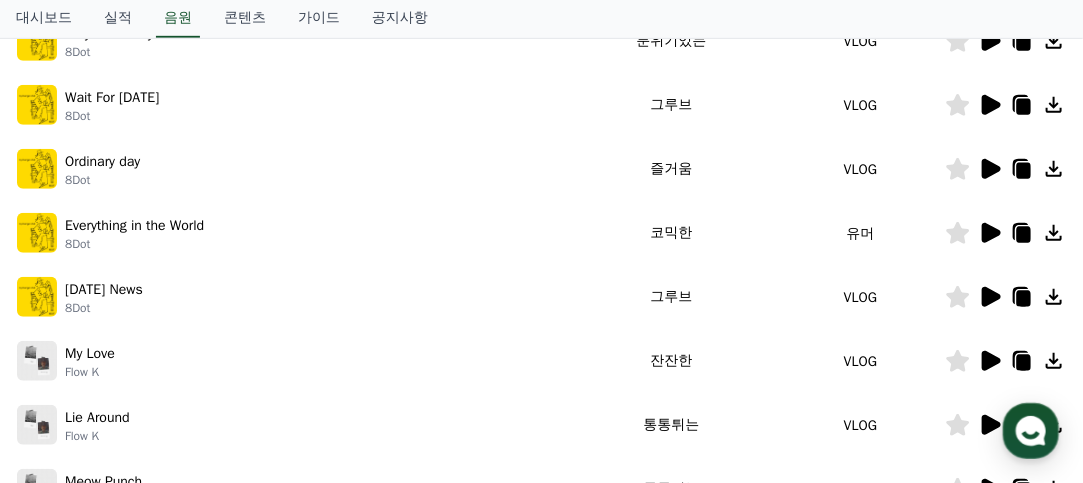 click 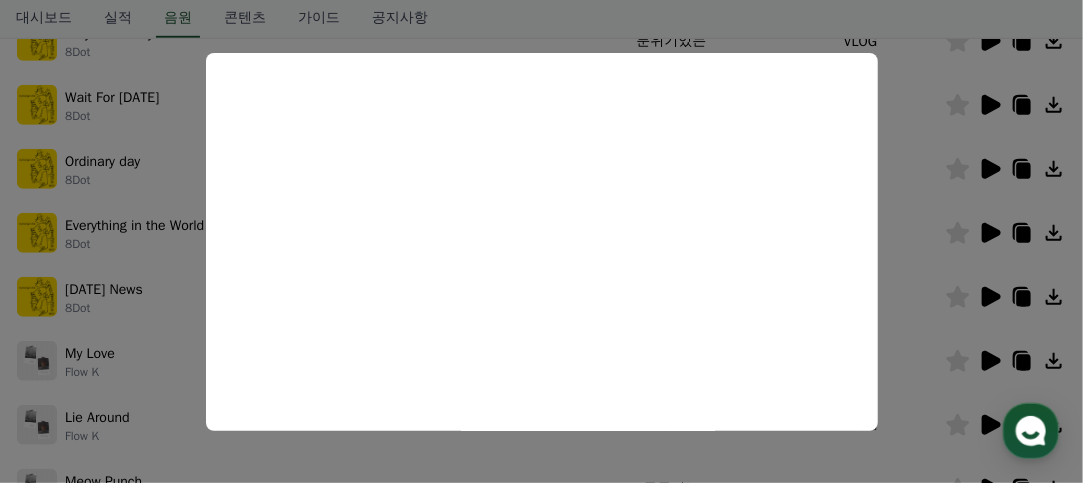 click at bounding box center (541, 241) 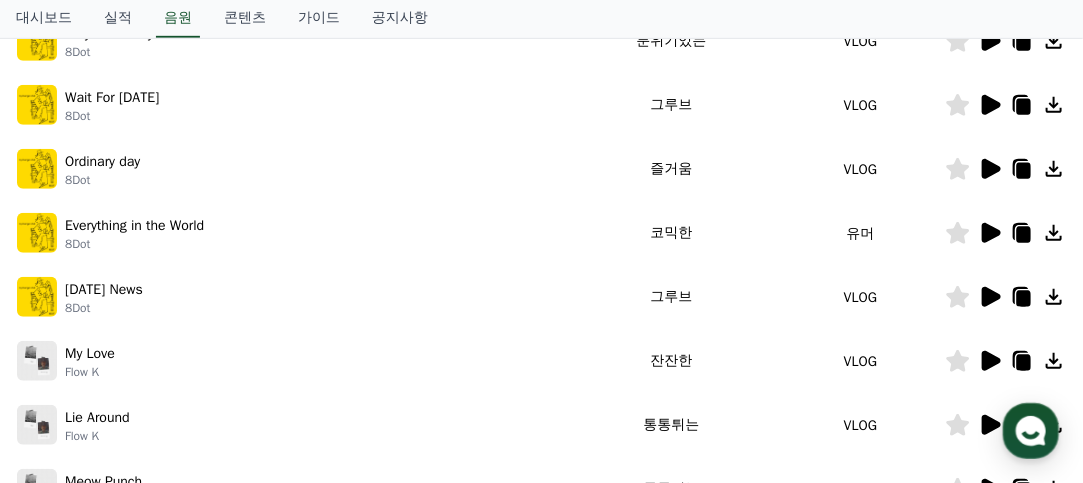 click 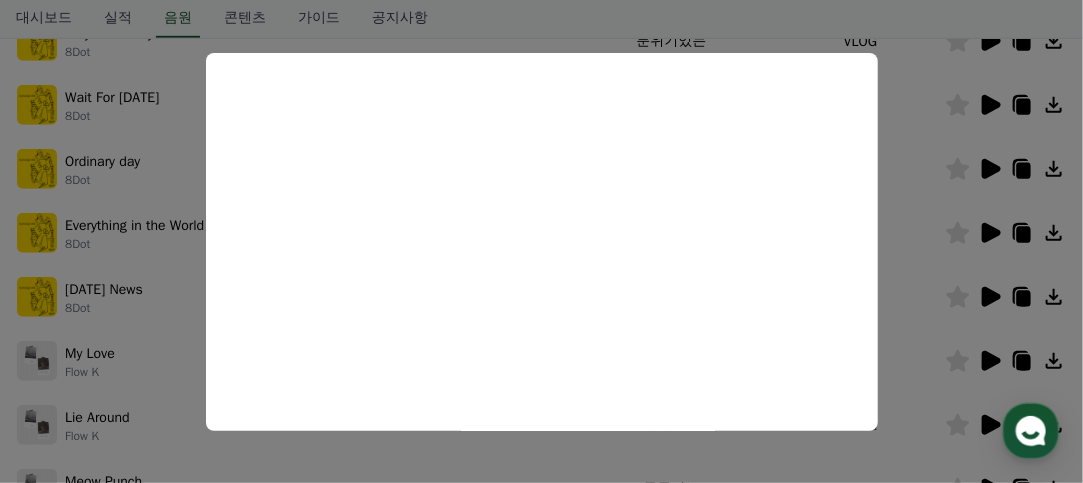 click at bounding box center (541, 241) 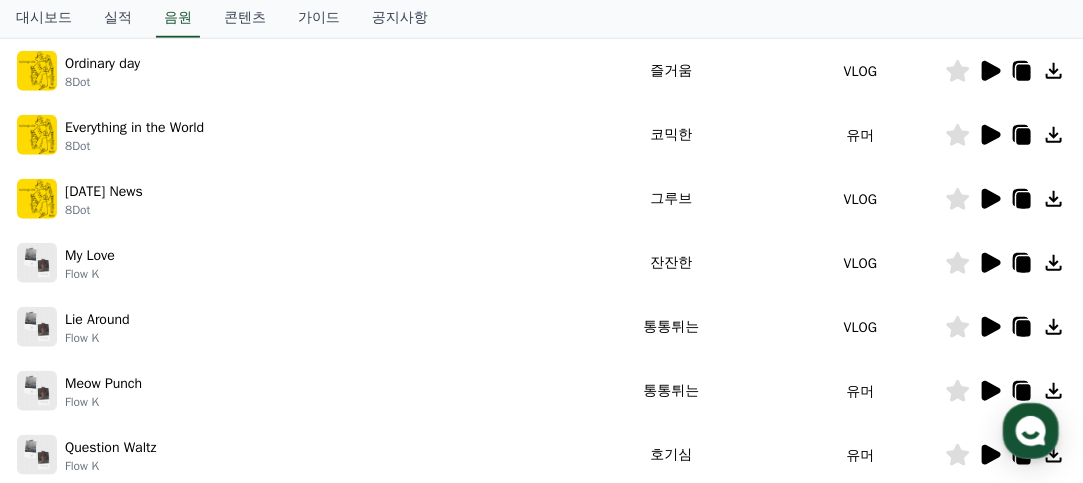 scroll, scrollTop: 500, scrollLeft: 0, axis: vertical 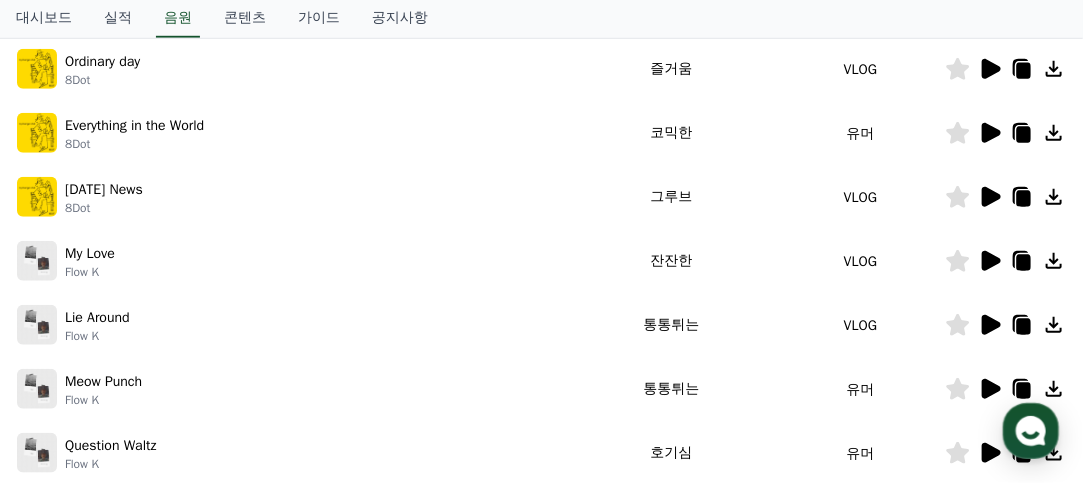 click 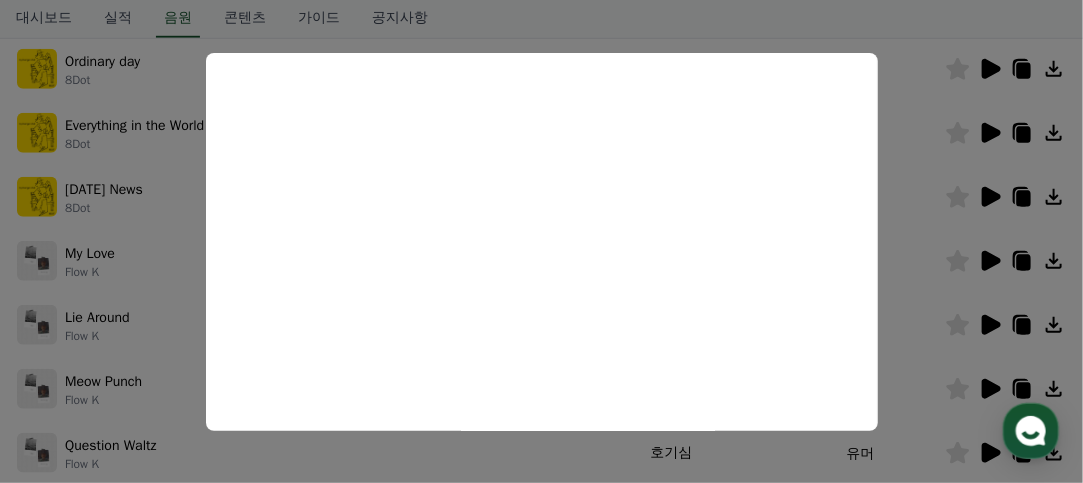 click at bounding box center [541, 241] 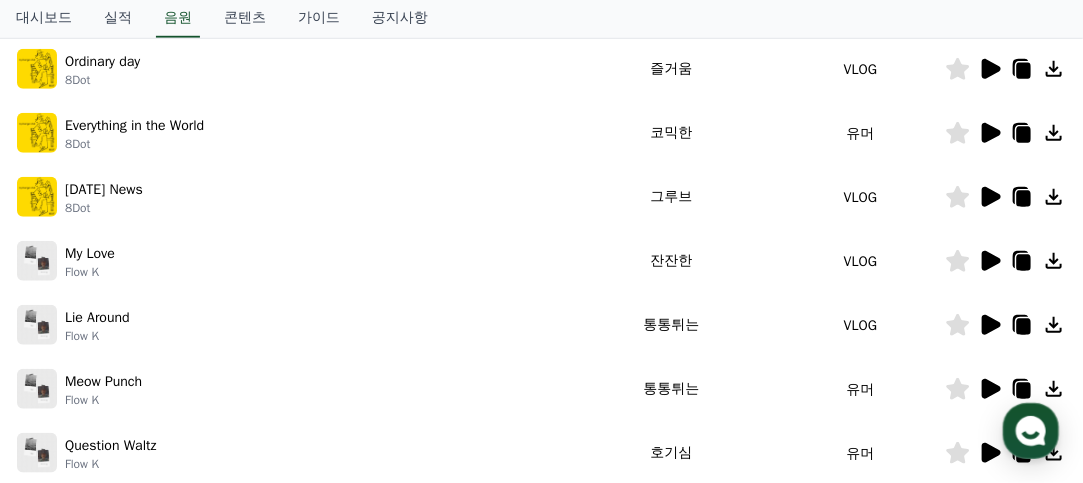 click 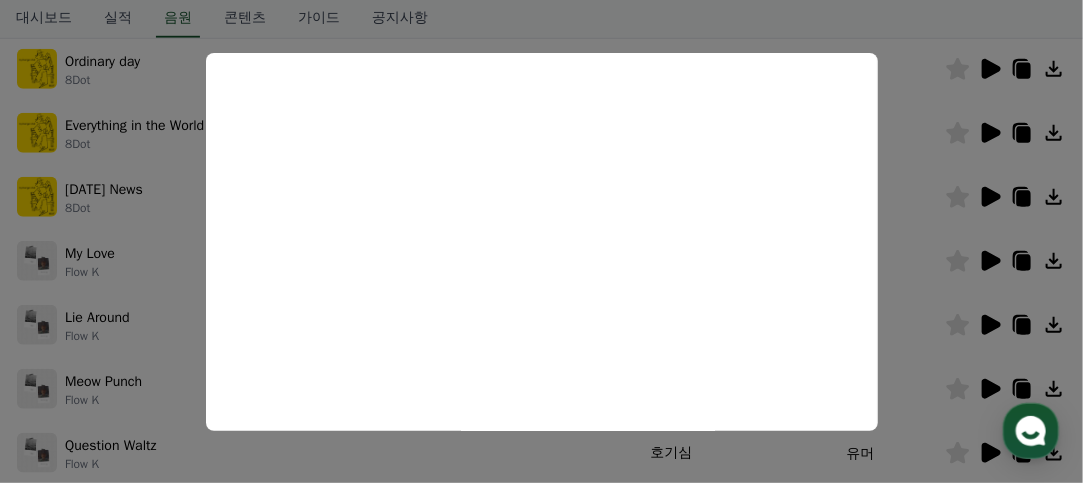 click at bounding box center (541, 241) 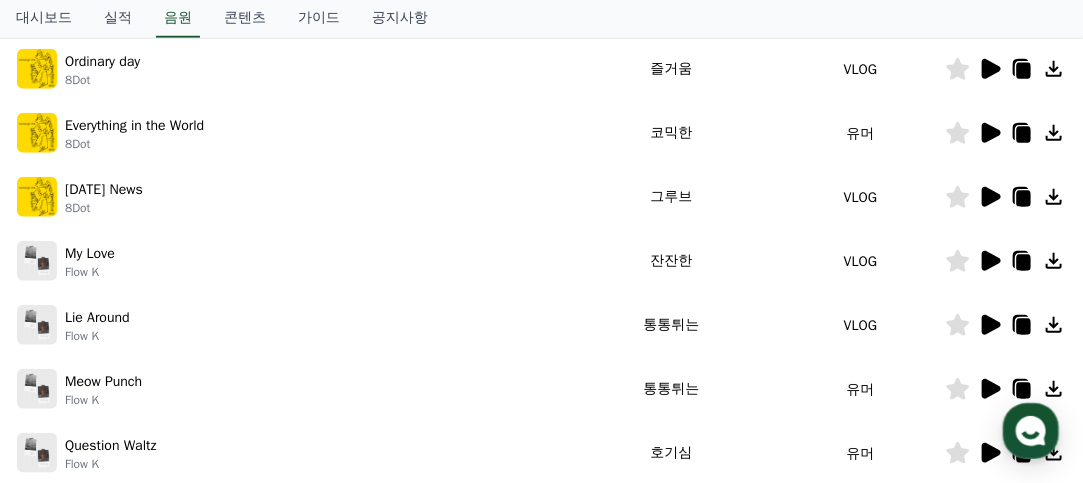 click 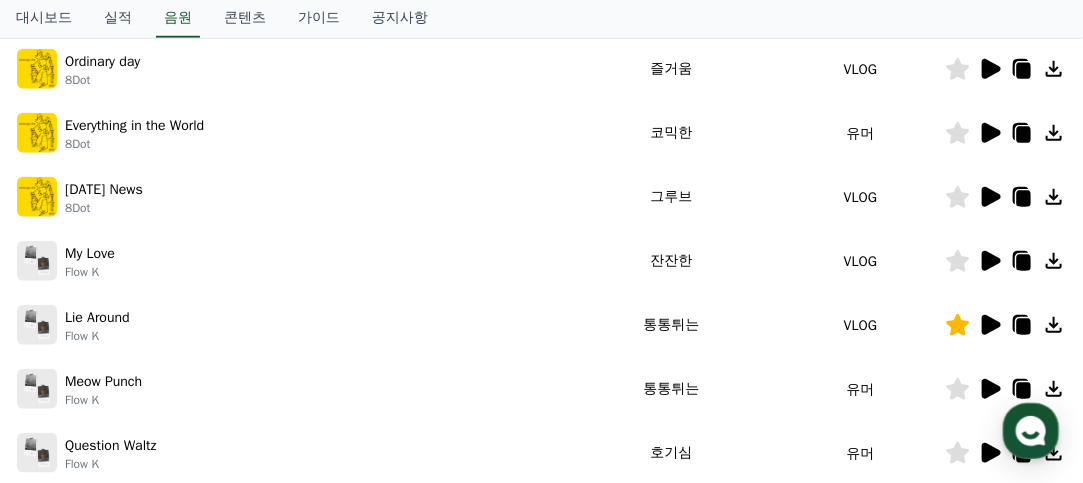 click 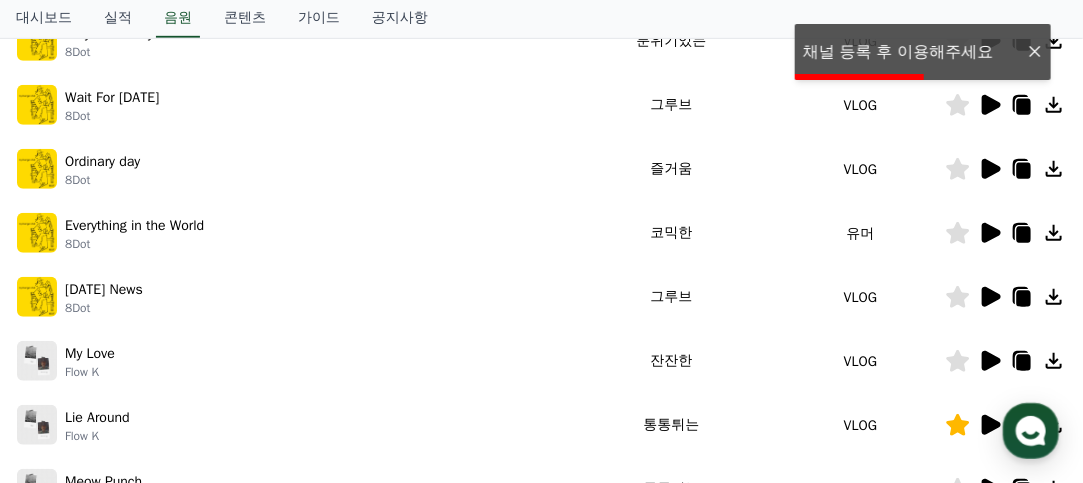scroll, scrollTop: 0, scrollLeft: 0, axis: both 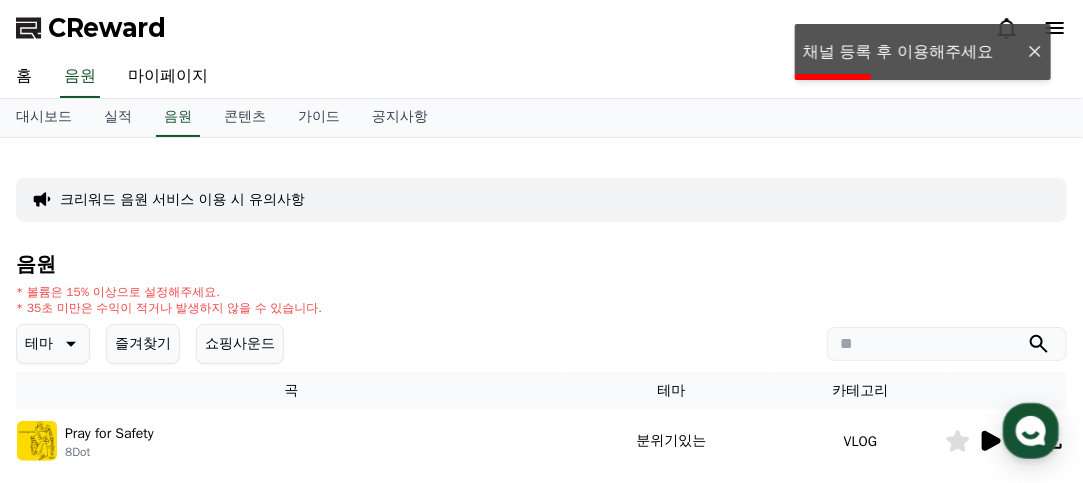 click 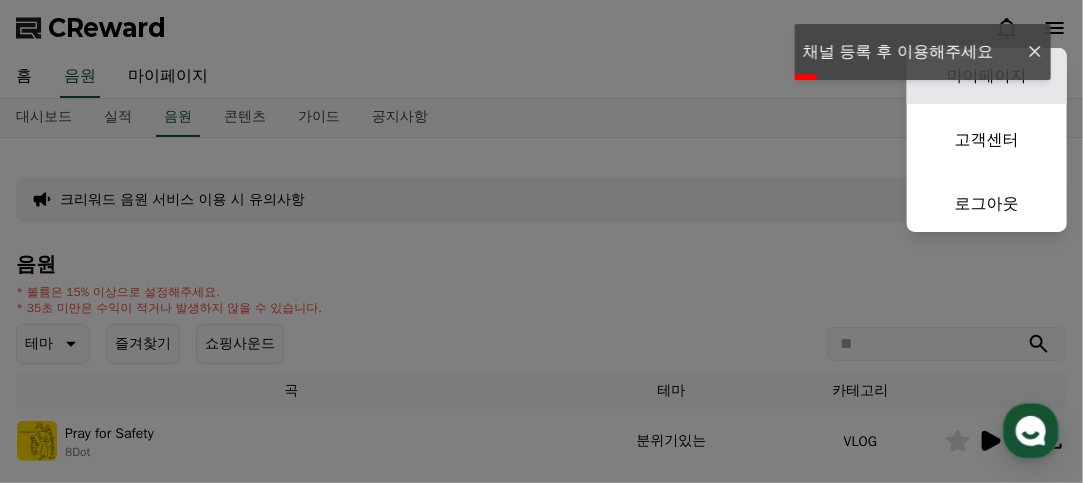 click on "마이페이지" at bounding box center [987, 76] 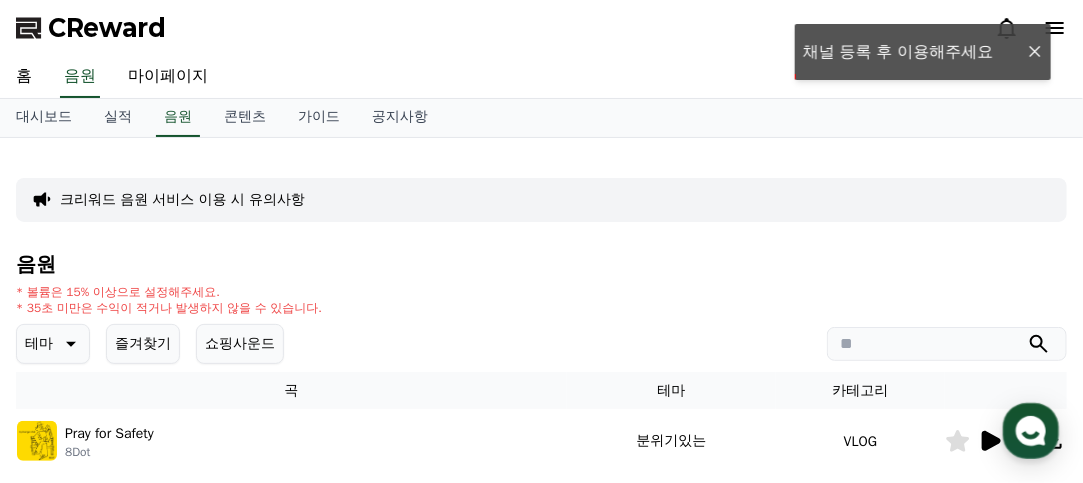 select on "**********" 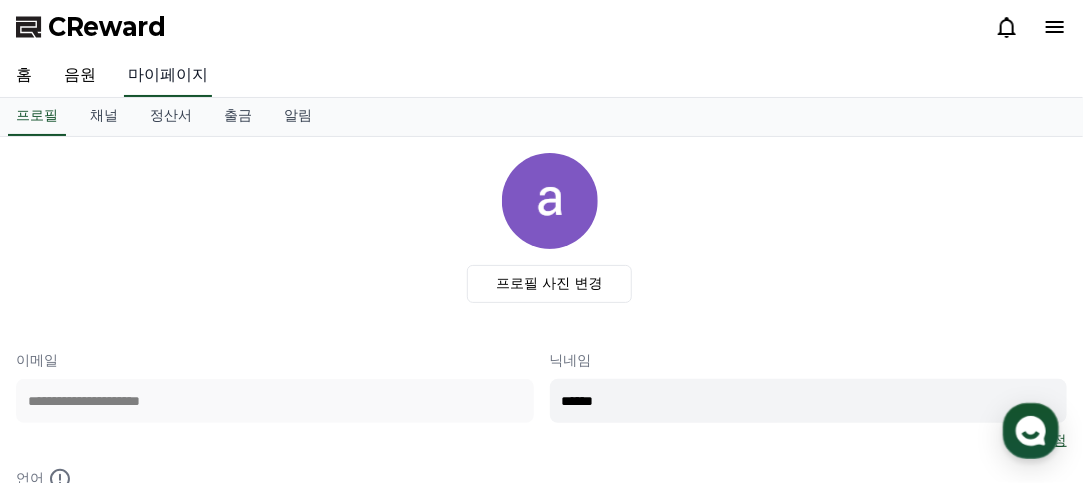 scroll, scrollTop: 0, scrollLeft: 0, axis: both 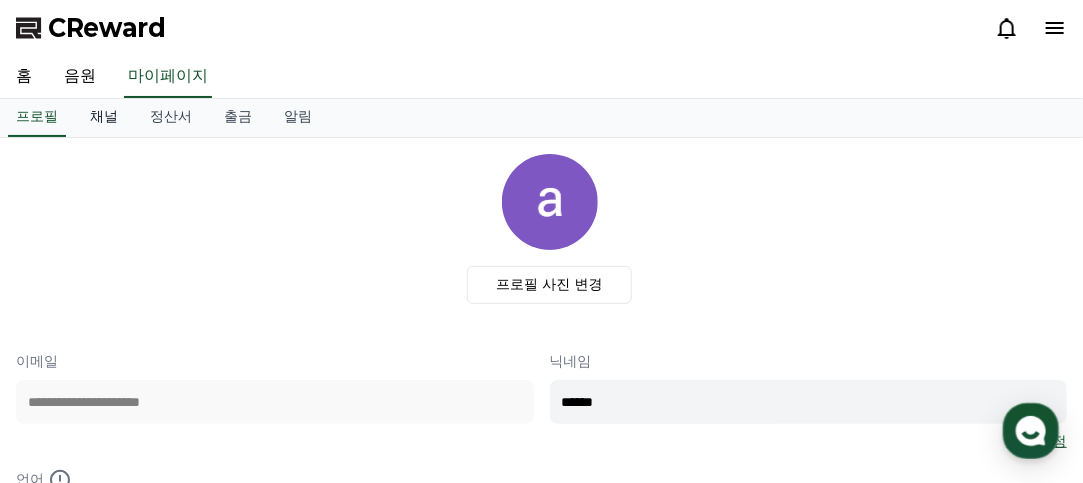 click on "채널" at bounding box center [104, 118] 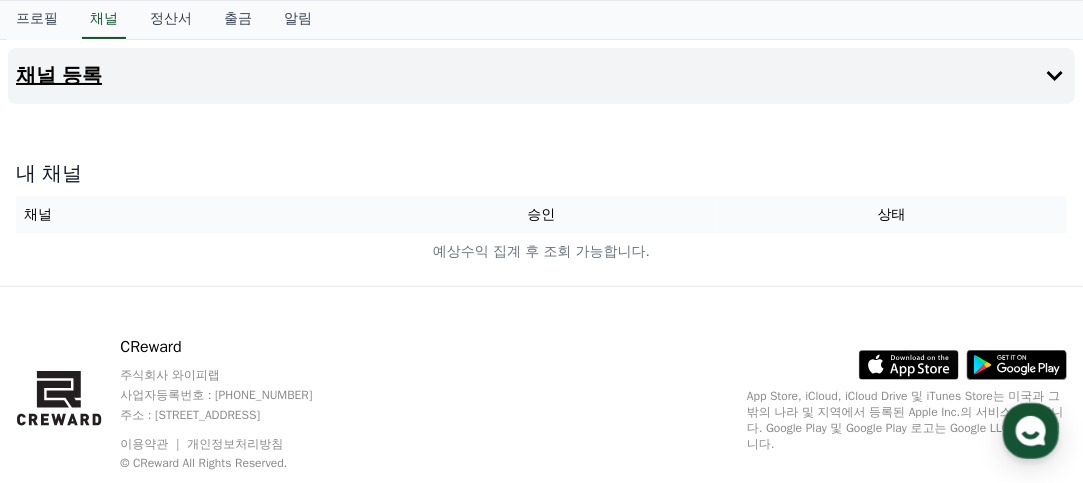 scroll, scrollTop: 100, scrollLeft: 0, axis: vertical 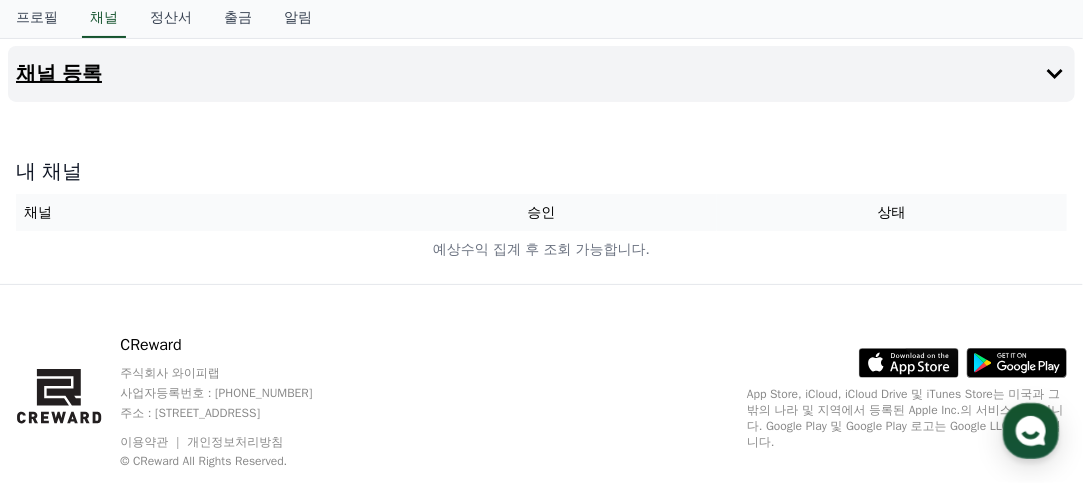 click on "채널 등록" at bounding box center [541, 74] 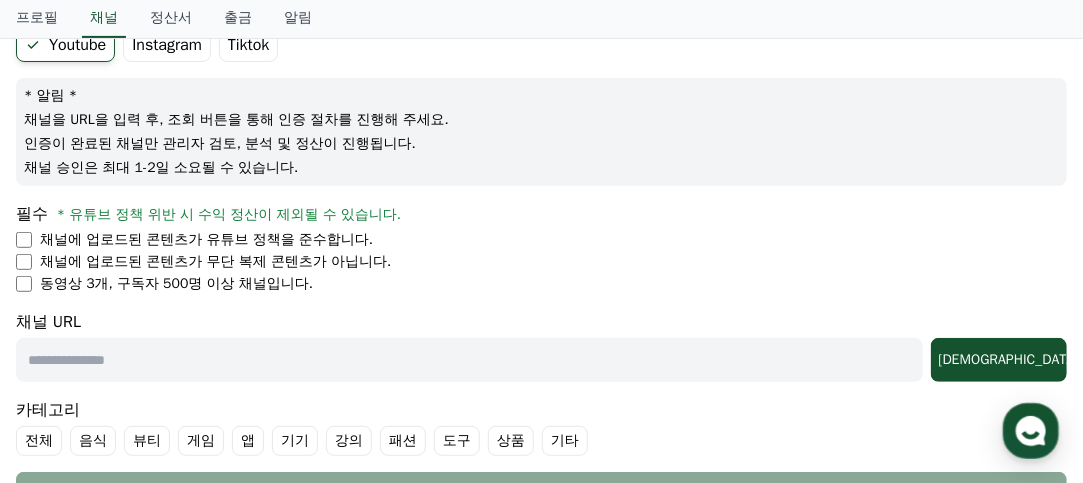 scroll, scrollTop: 200, scrollLeft: 0, axis: vertical 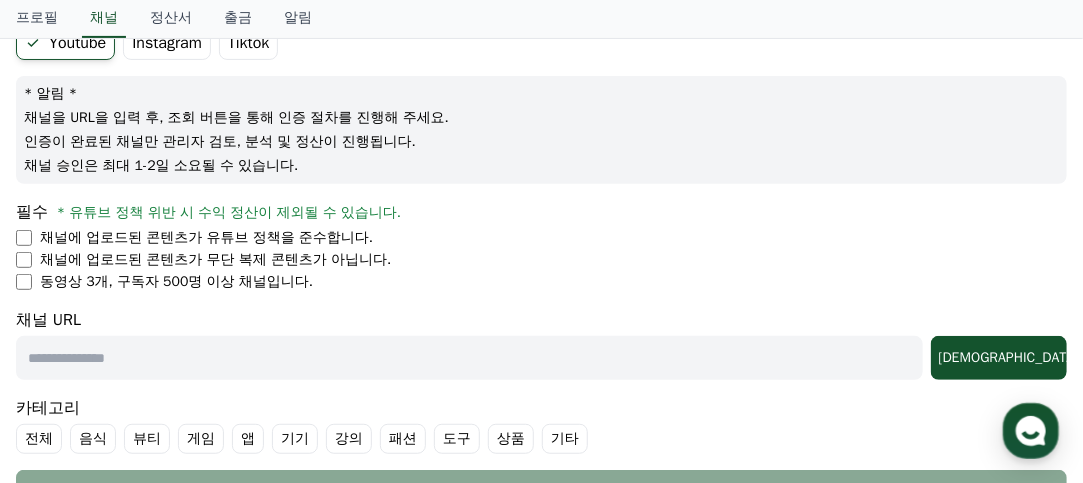 drag, startPoint x: 148, startPoint y: 131, endPoint x: 386, endPoint y: 158, distance: 239.52661 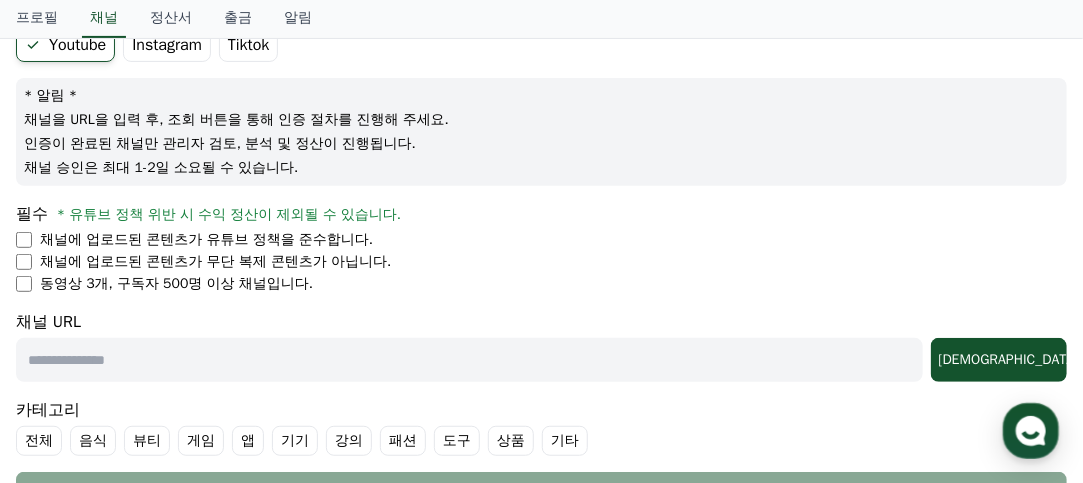 scroll, scrollTop: 200, scrollLeft: 0, axis: vertical 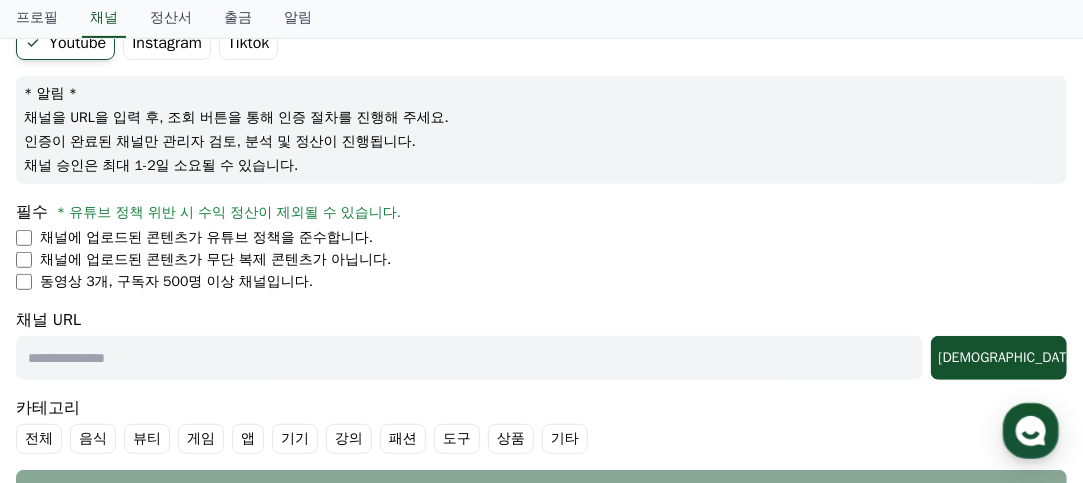 drag, startPoint x: 119, startPoint y: 215, endPoint x: 371, endPoint y: 223, distance: 252.12695 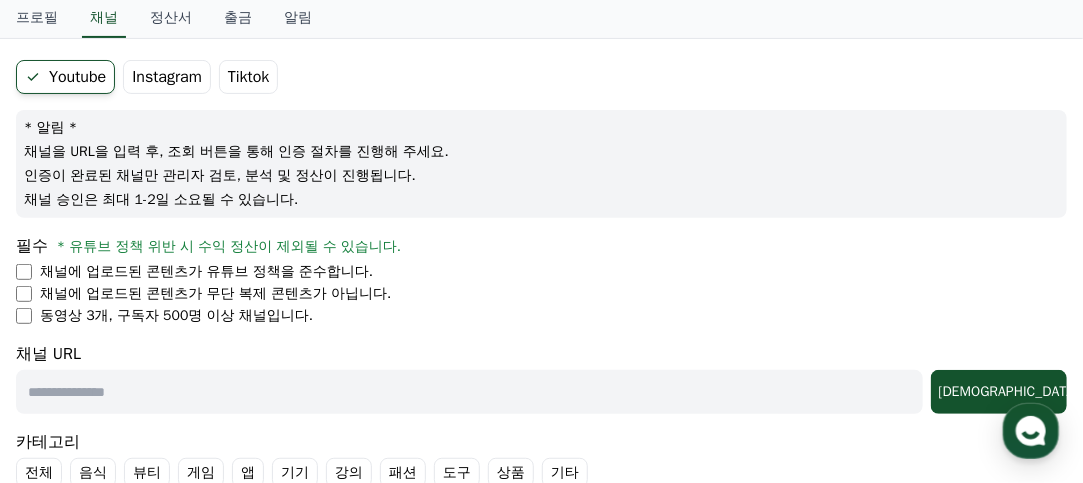 scroll, scrollTop: 0, scrollLeft: 0, axis: both 